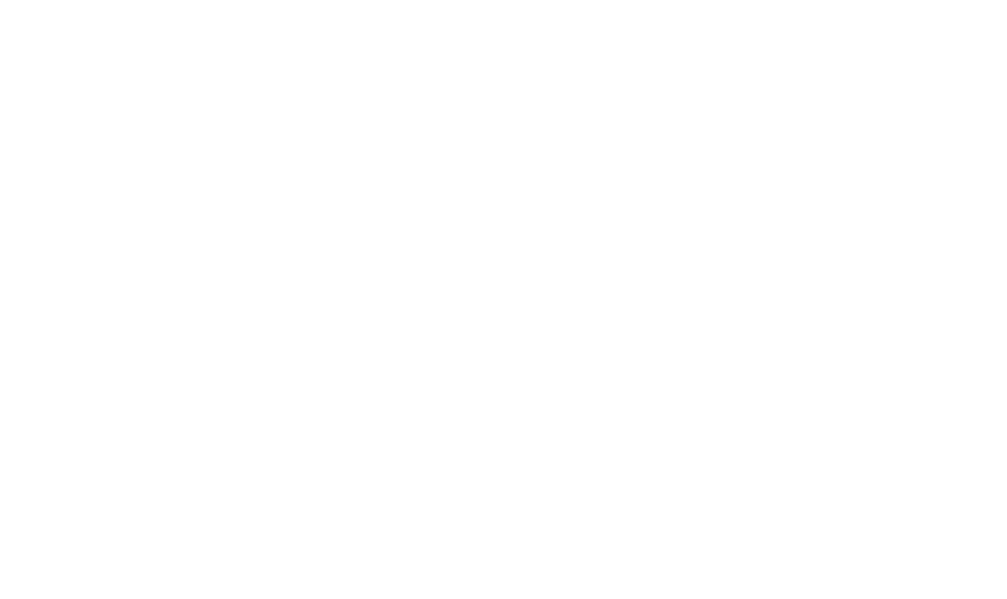 scroll, scrollTop: 0, scrollLeft: 0, axis: both 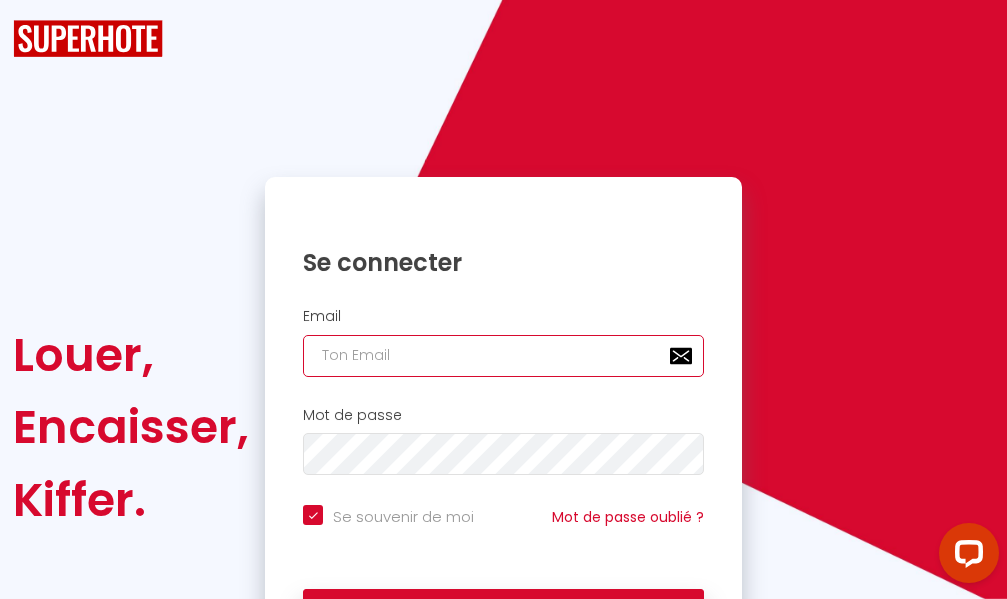 click at bounding box center (503, 356) 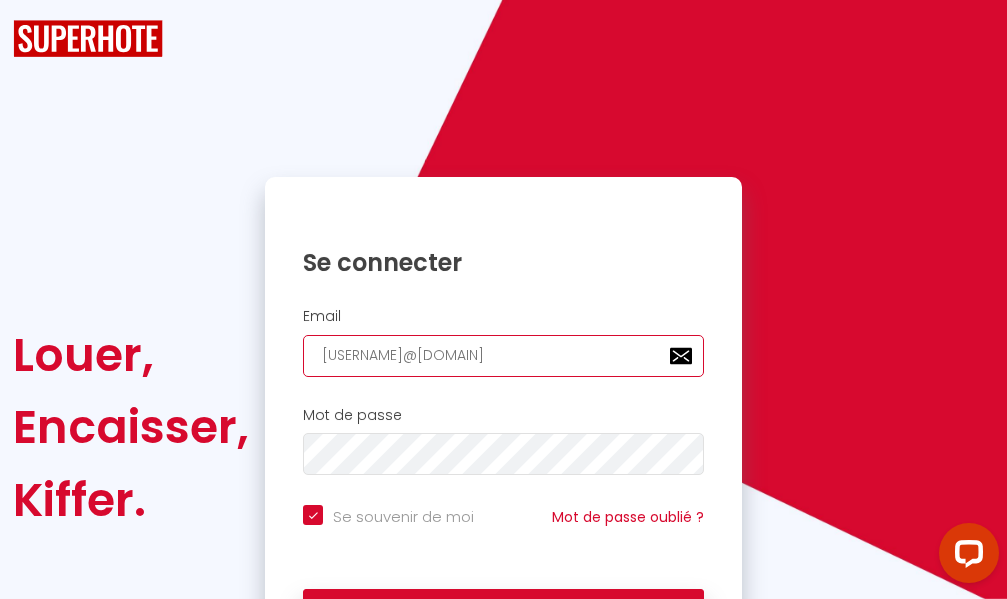 type on "[USERNAME]@[DOMAIN]" 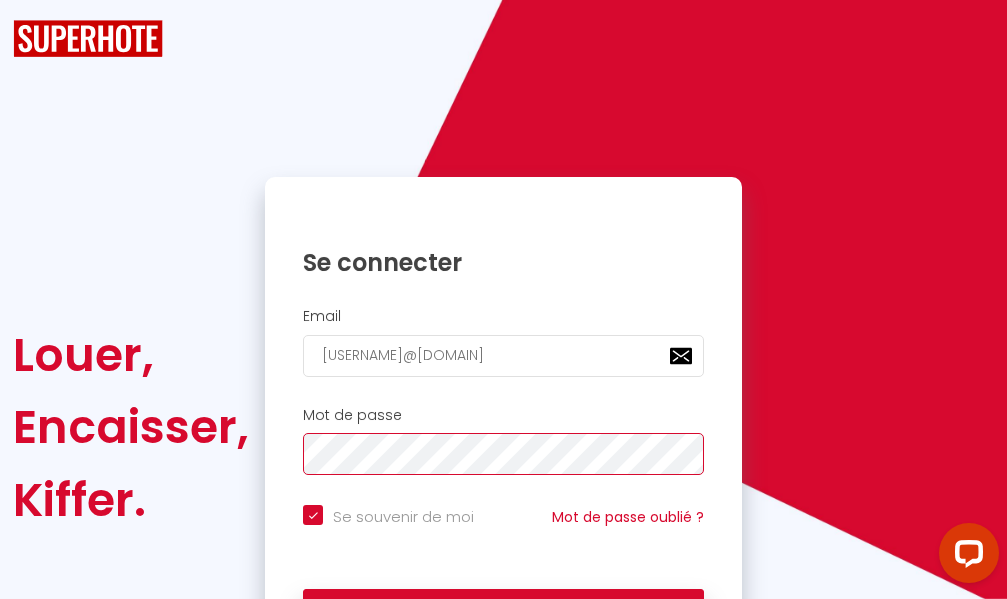 click on "Se connecter" at bounding box center (503, 614) 